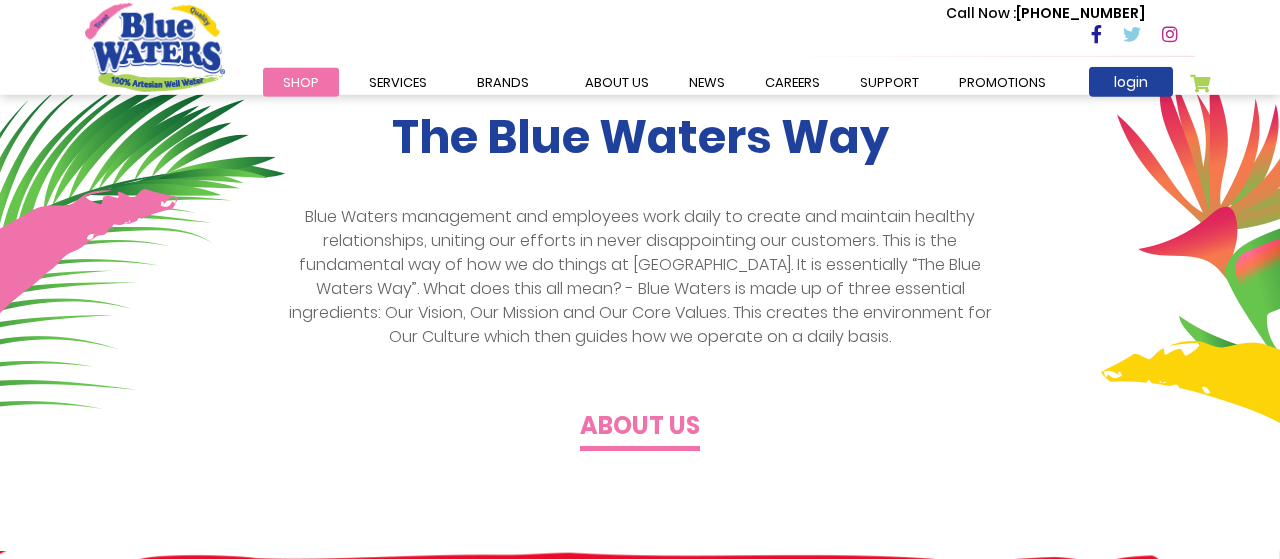 scroll, scrollTop: 0, scrollLeft: 0, axis: both 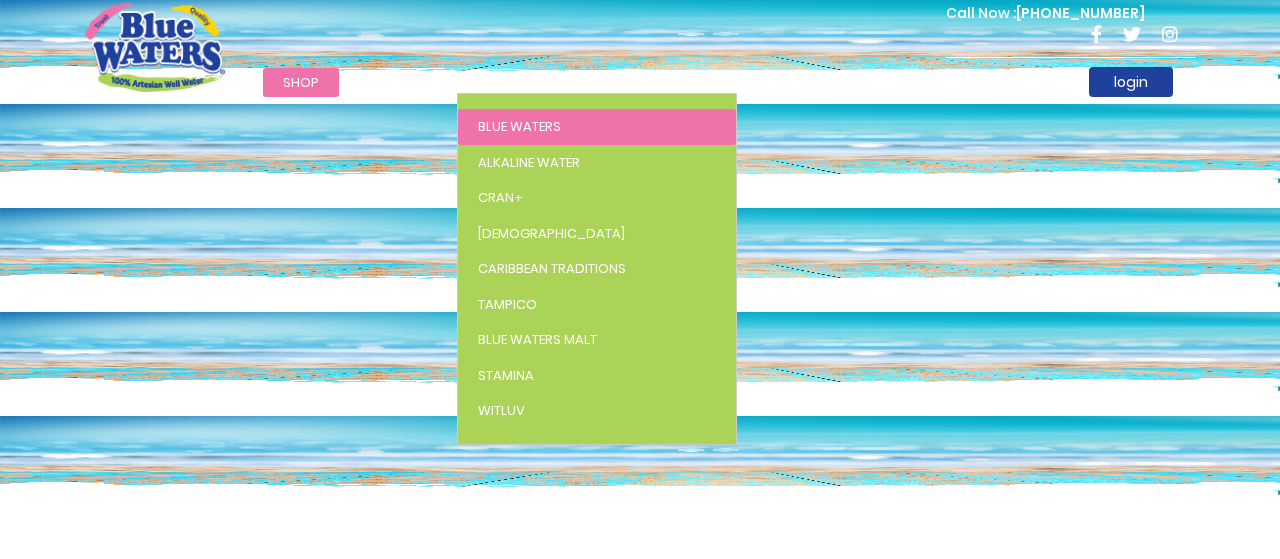 click on "Blue Waters" at bounding box center (519, 126) 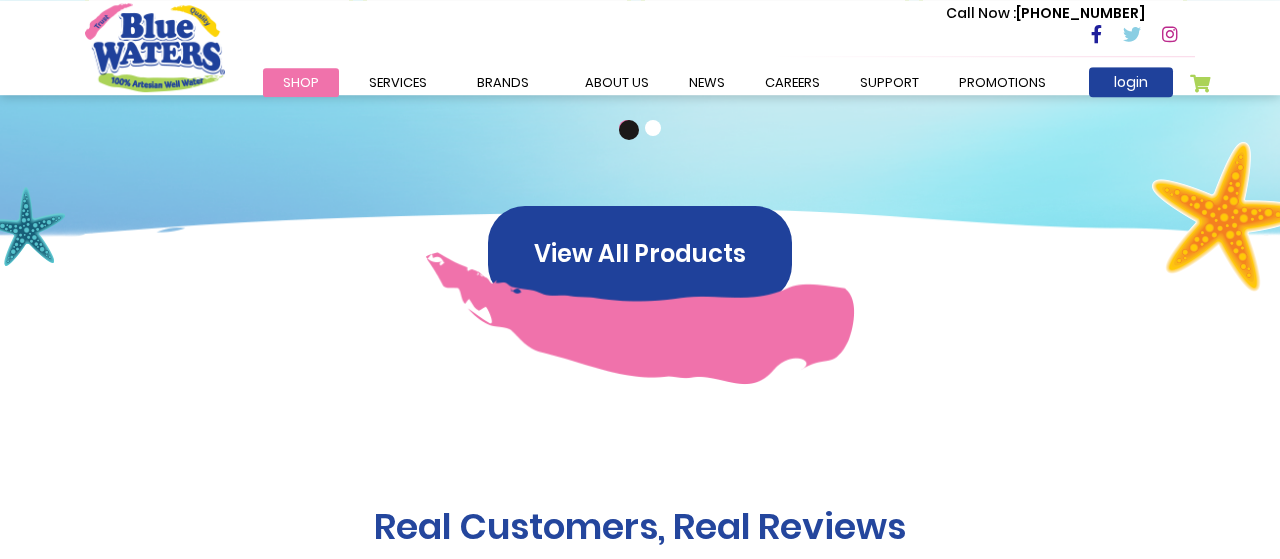 scroll, scrollTop: 1742, scrollLeft: 0, axis: vertical 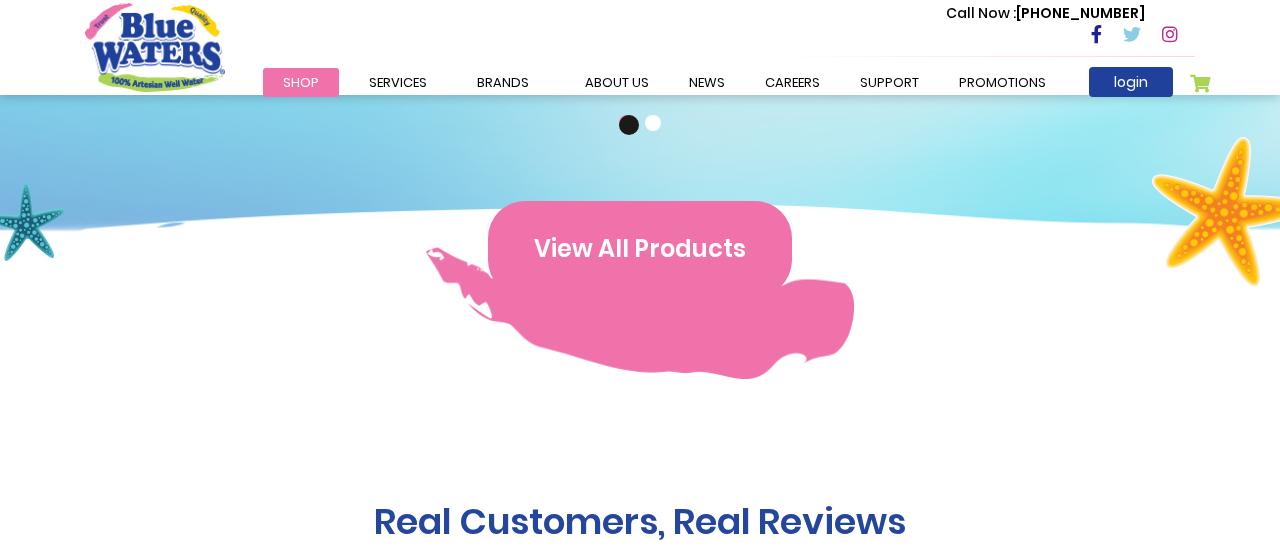 click on "View All Products" at bounding box center [640, 249] 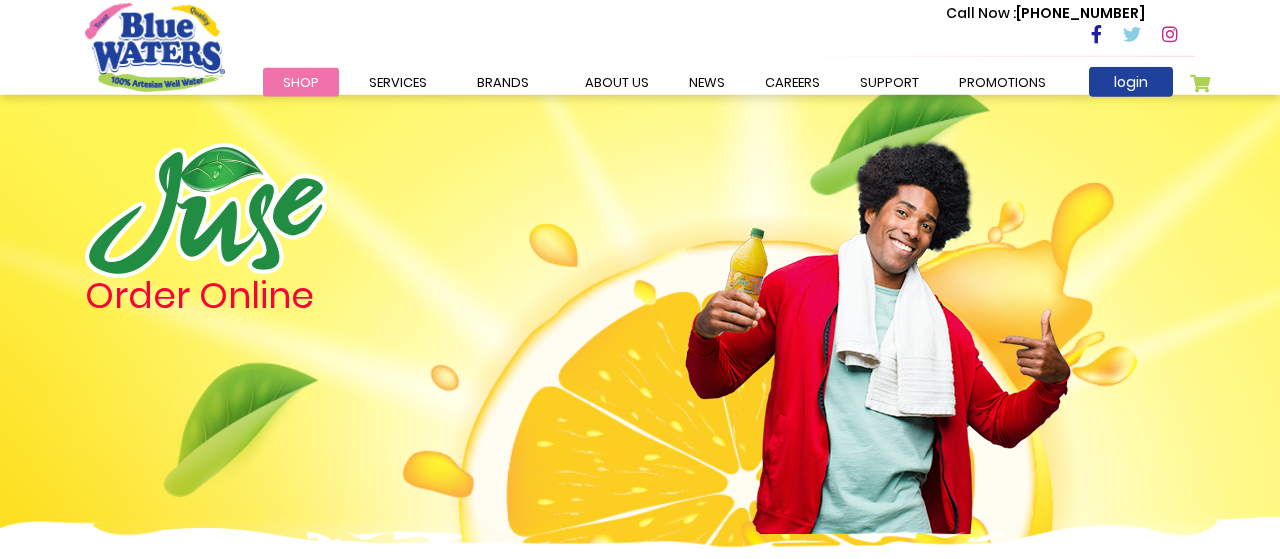 scroll, scrollTop: 0, scrollLeft: 0, axis: both 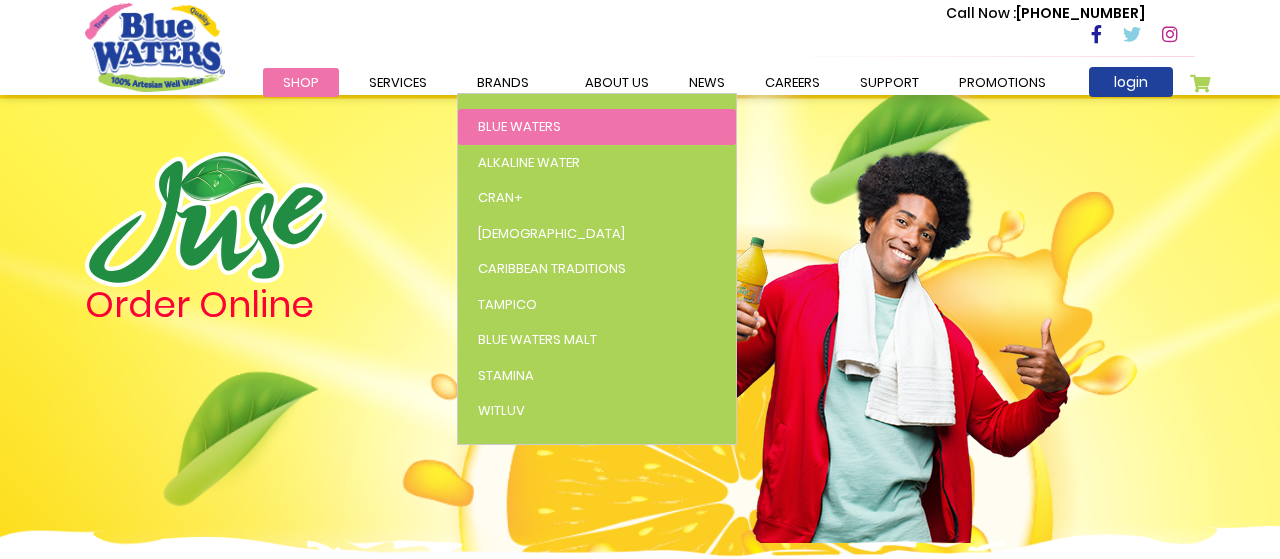click on "Blue Waters" at bounding box center [519, 126] 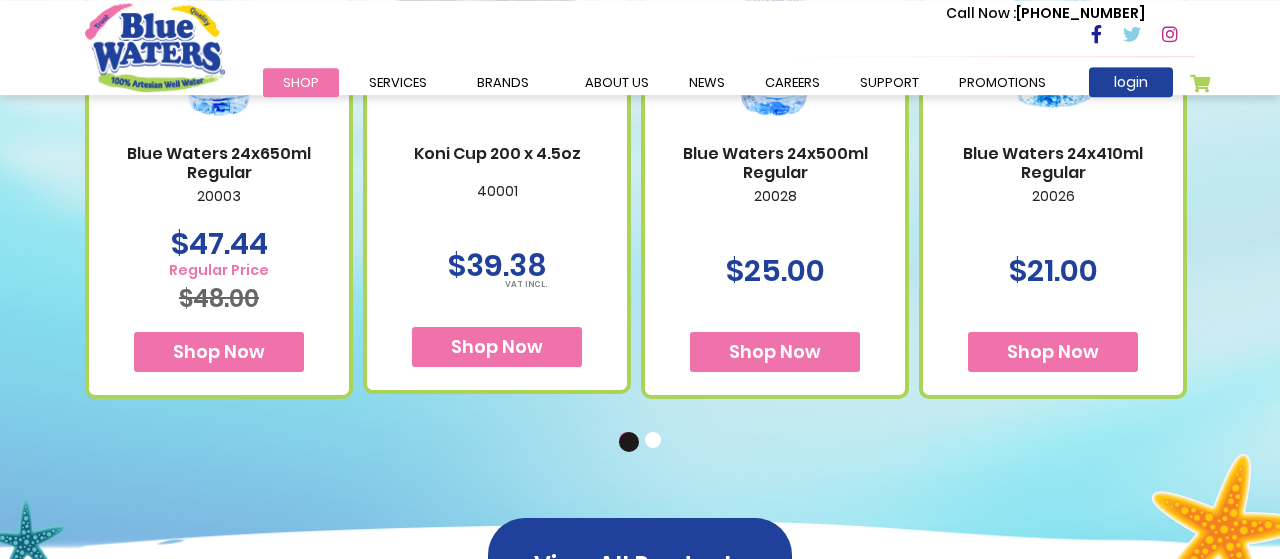 scroll, scrollTop: 1440, scrollLeft: 0, axis: vertical 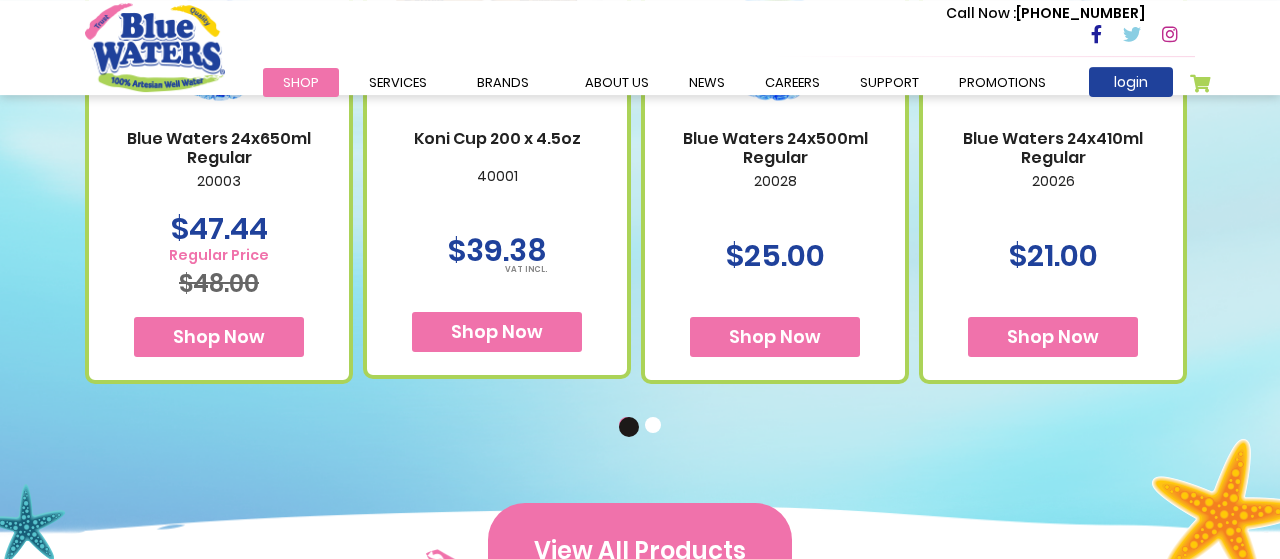 click on "View All Products" at bounding box center (640, 551) 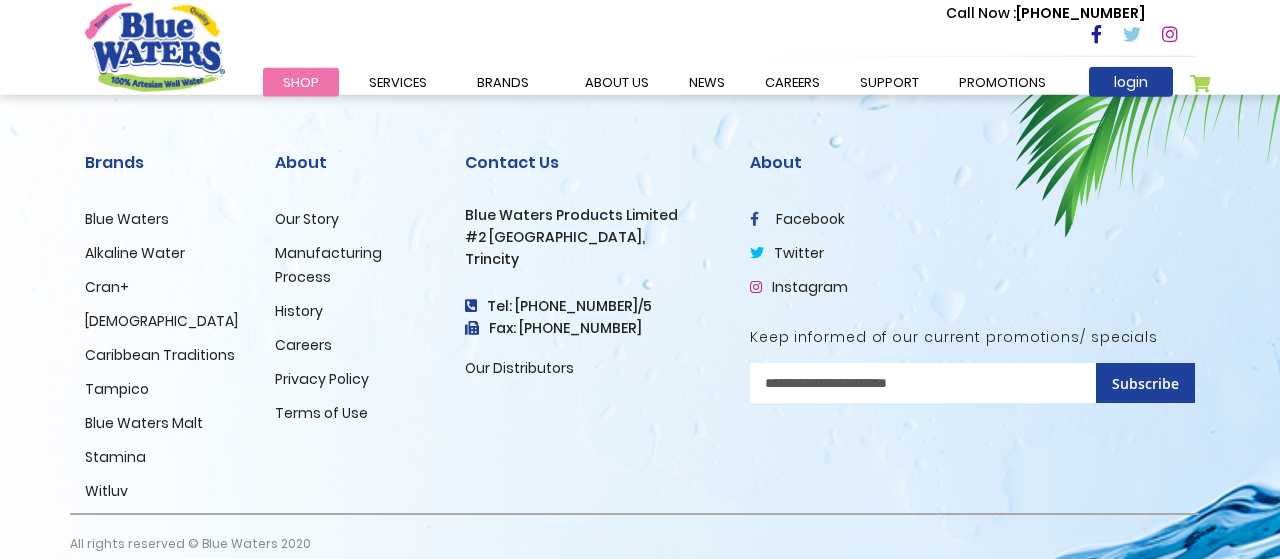 scroll, scrollTop: 2118, scrollLeft: 0, axis: vertical 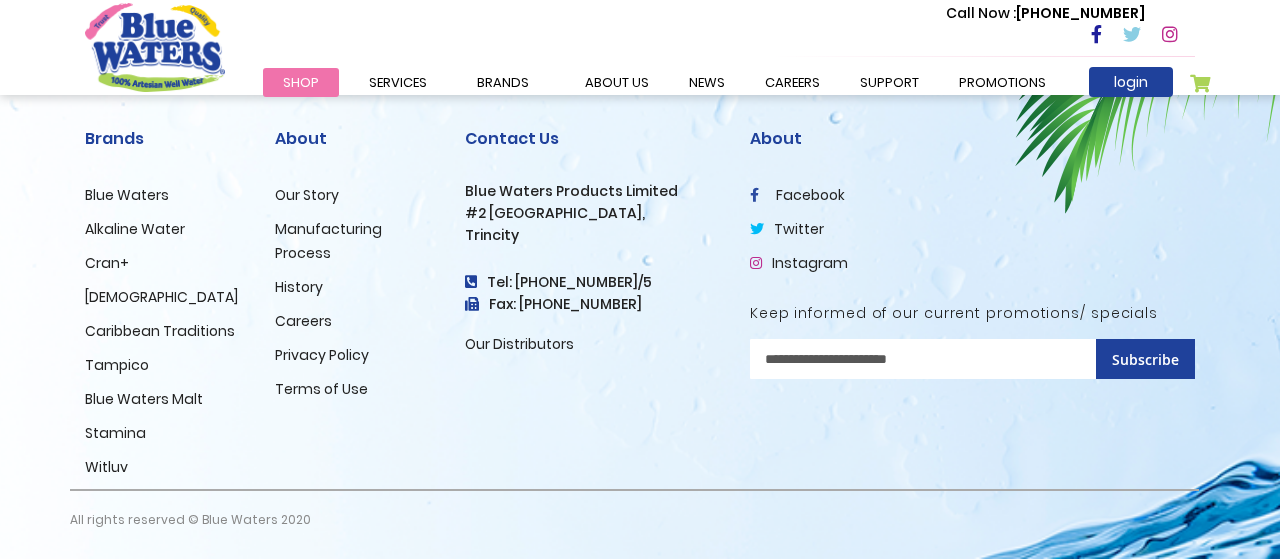 click on "Our Distributors" at bounding box center [519, 344] 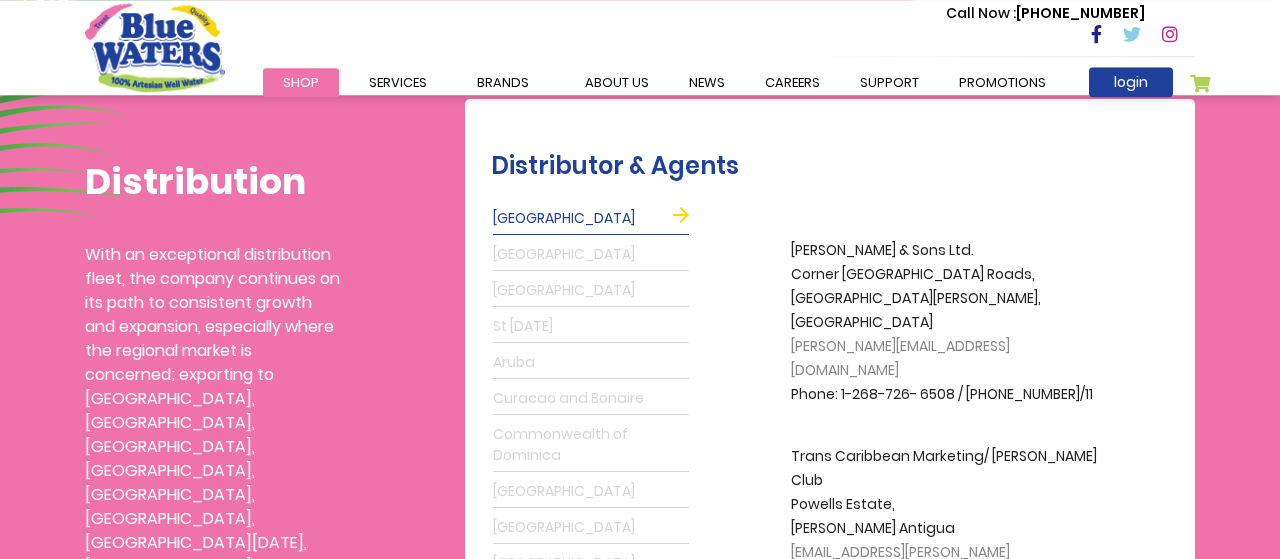 scroll, scrollTop: 0, scrollLeft: 0, axis: both 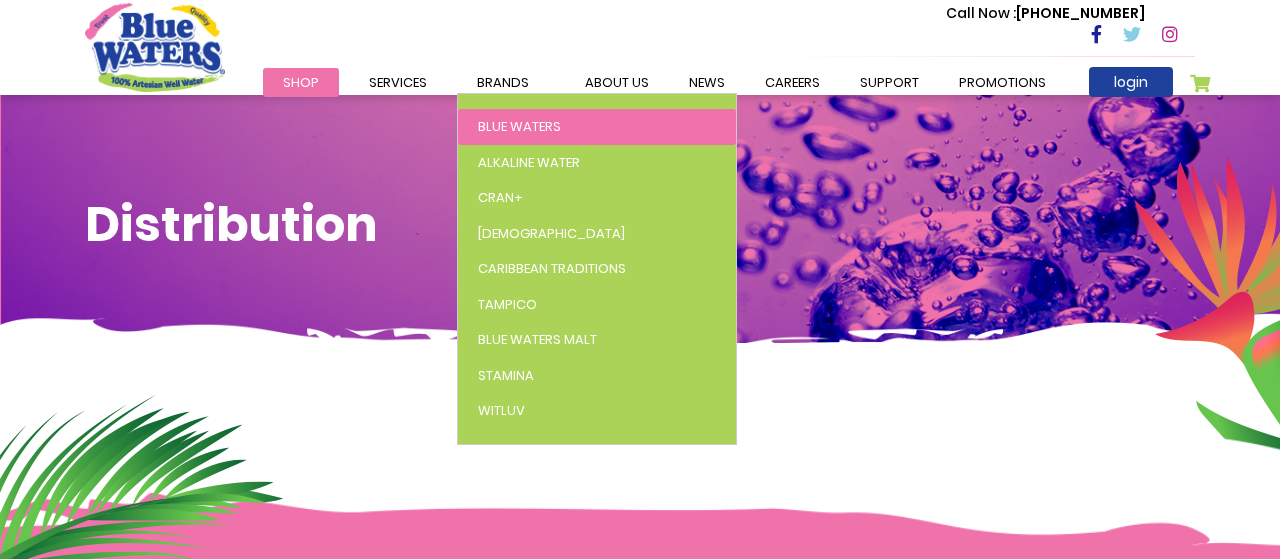 click on "Blue Waters" at bounding box center (519, 126) 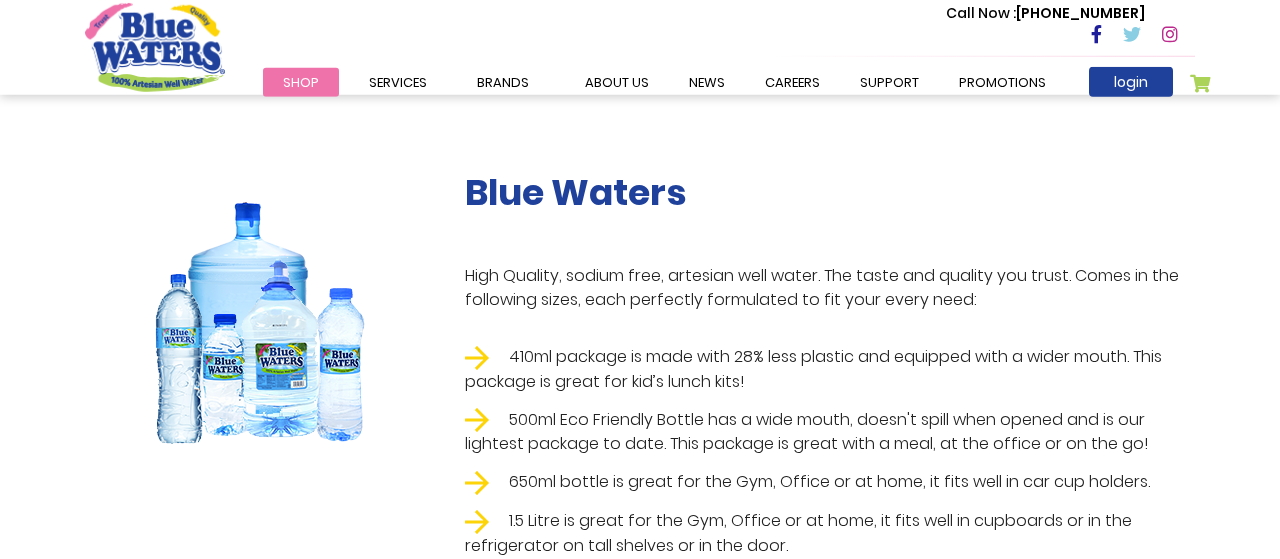 scroll, scrollTop: 314, scrollLeft: 0, axis: vertical 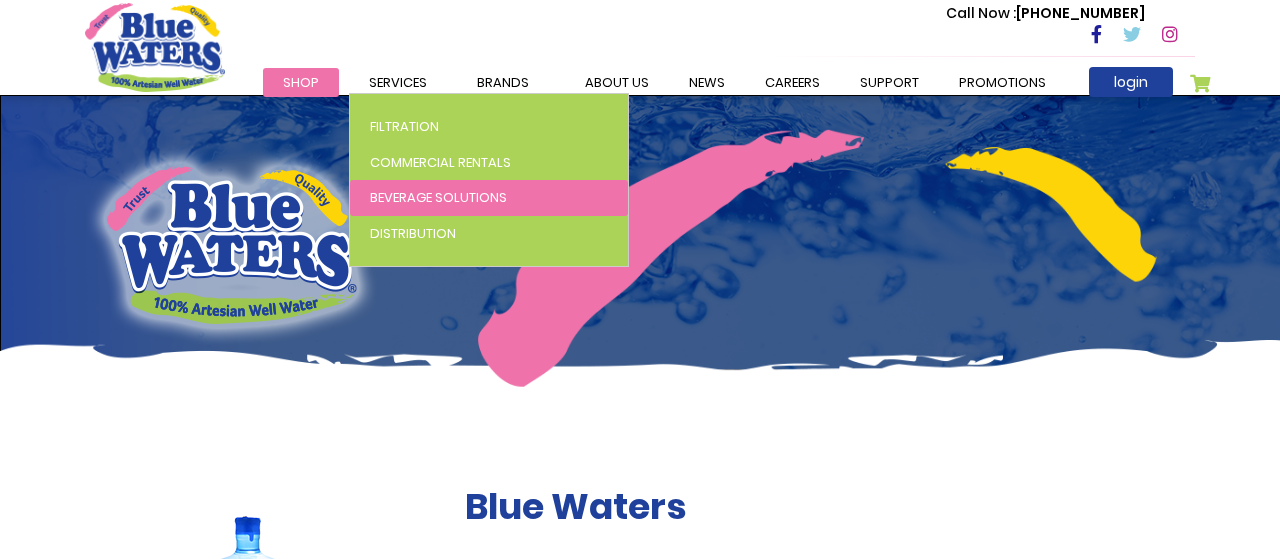 click on "Beverage Solutions" at bounding box center [489, 198] 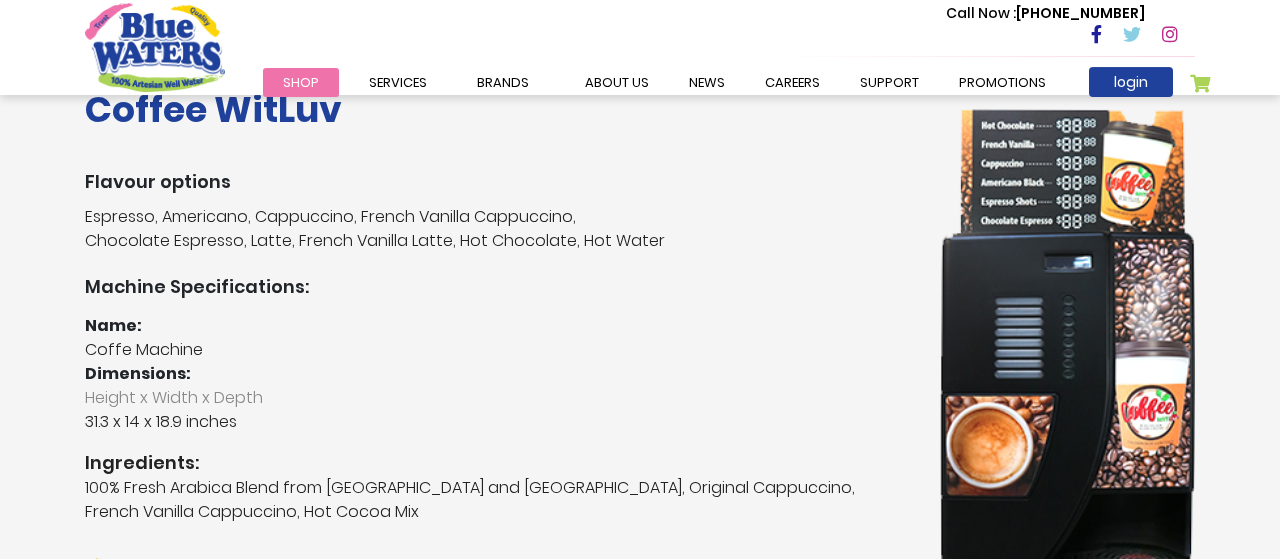 scroll, scrollTop: 428, scrollLeft: 0, axis: vertical 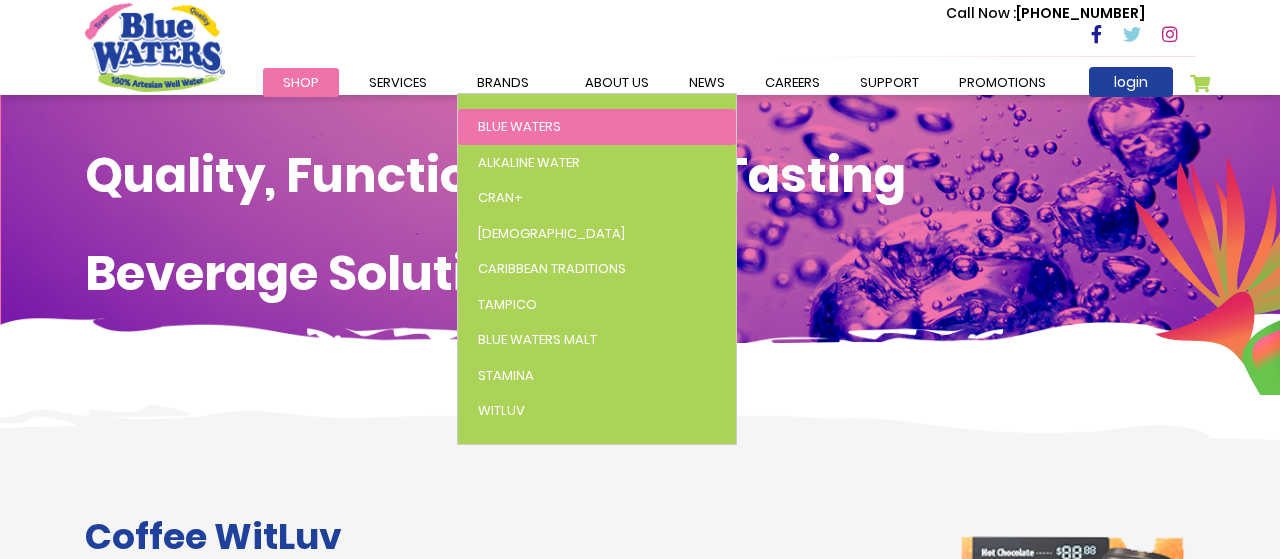 click on "Blue Waters" at bounding box center (597, 127) 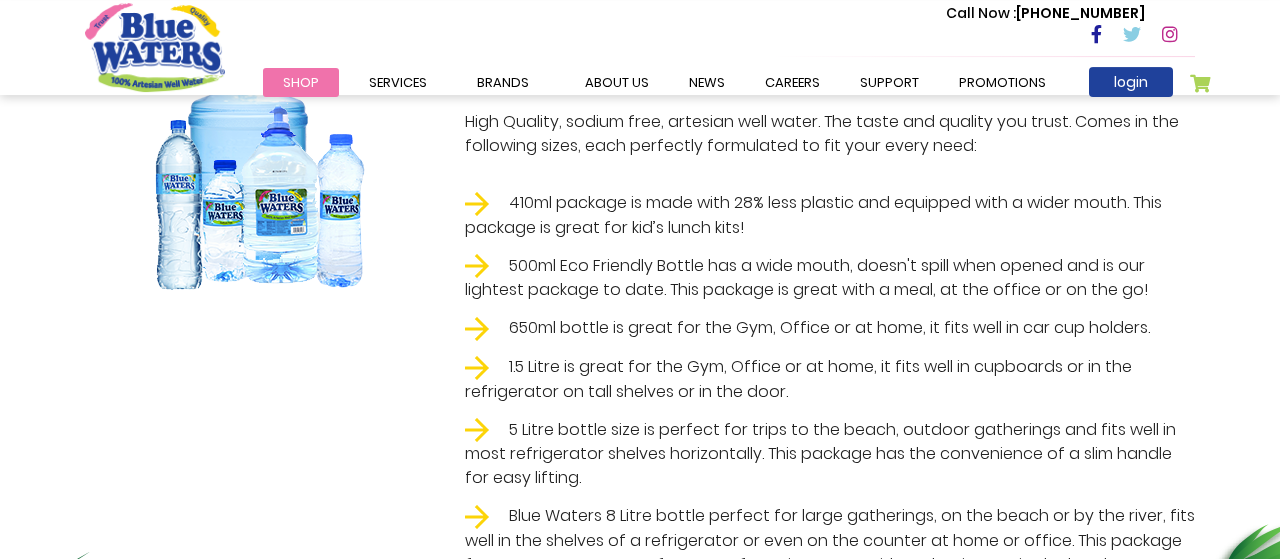 scroll, scrollTop: 469, scrollLeft: 0, axis: vertical 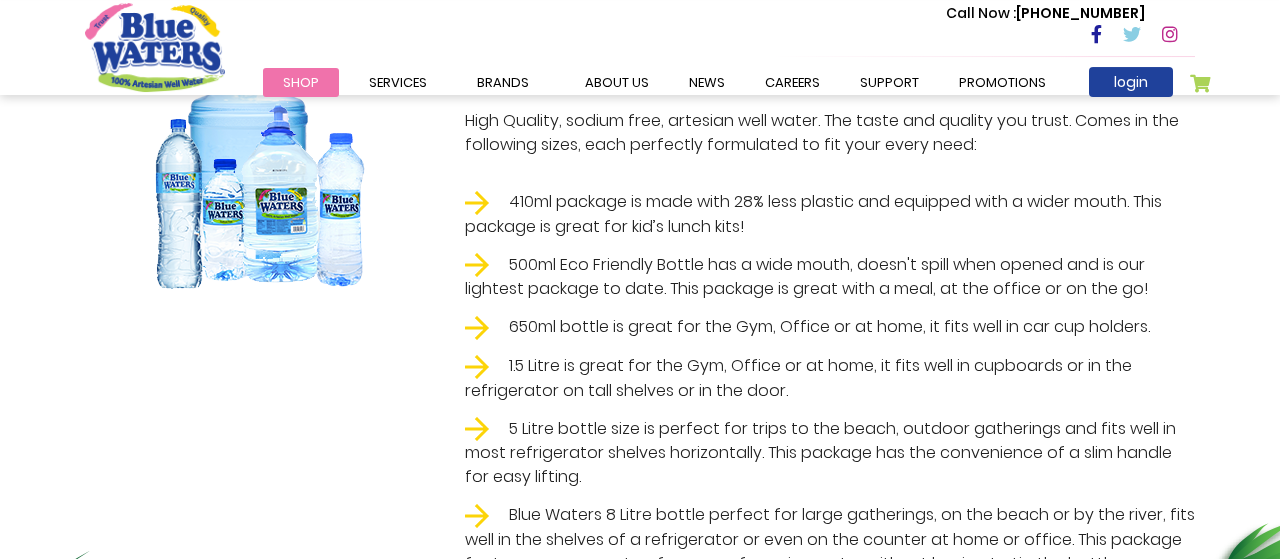 click on "410ml package is made with 28% less plastic and equipped with a wider mouth. This package is great for kid’s lunch kits!" at bounding box center [830, 214] 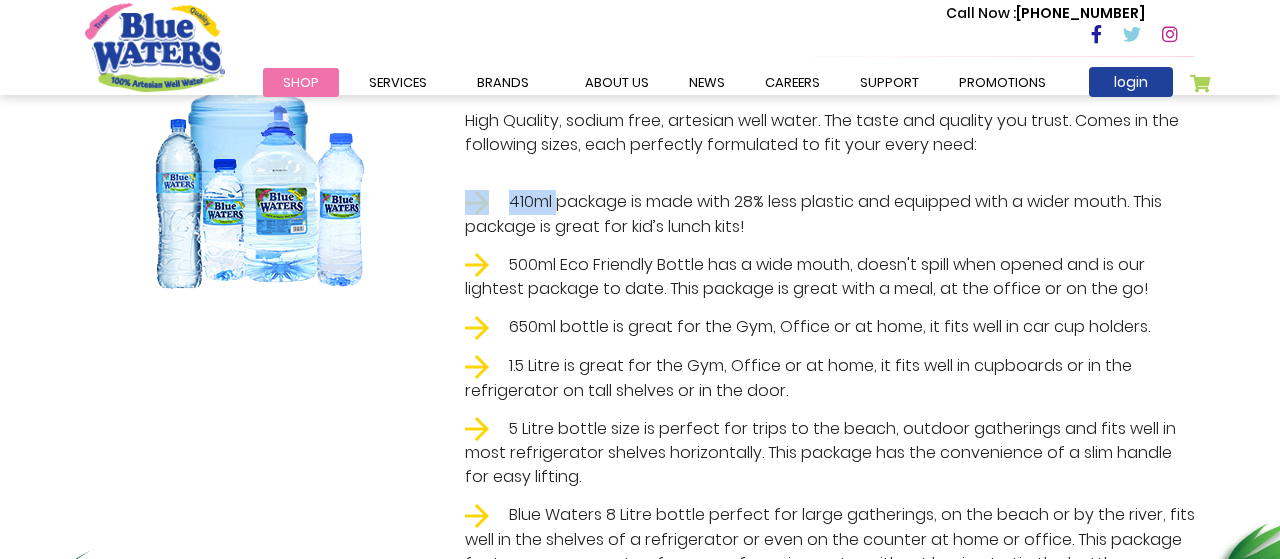click on "410ml package is made with 28% less plastic and equipped with a wider mouth. This package is great for kid’s lunch kits!" at bounding box center (830, 214) 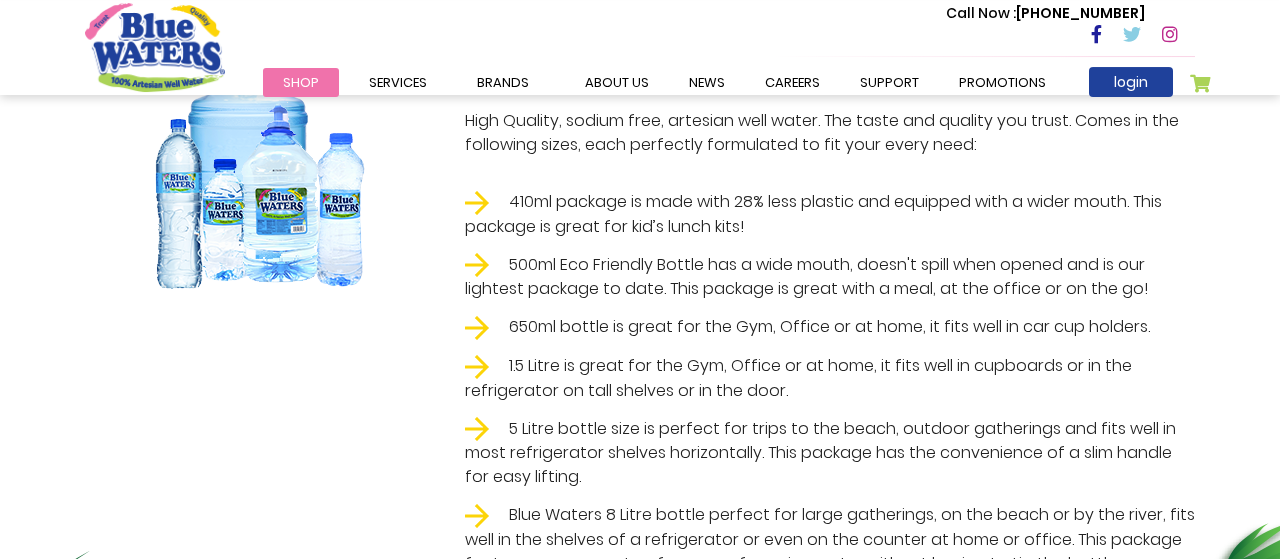 click on "410ml package is made with 28% less plastic and equipped with a wider mouth. This package is great for kid’s lunch kits!" at bounding box center [830, 214] 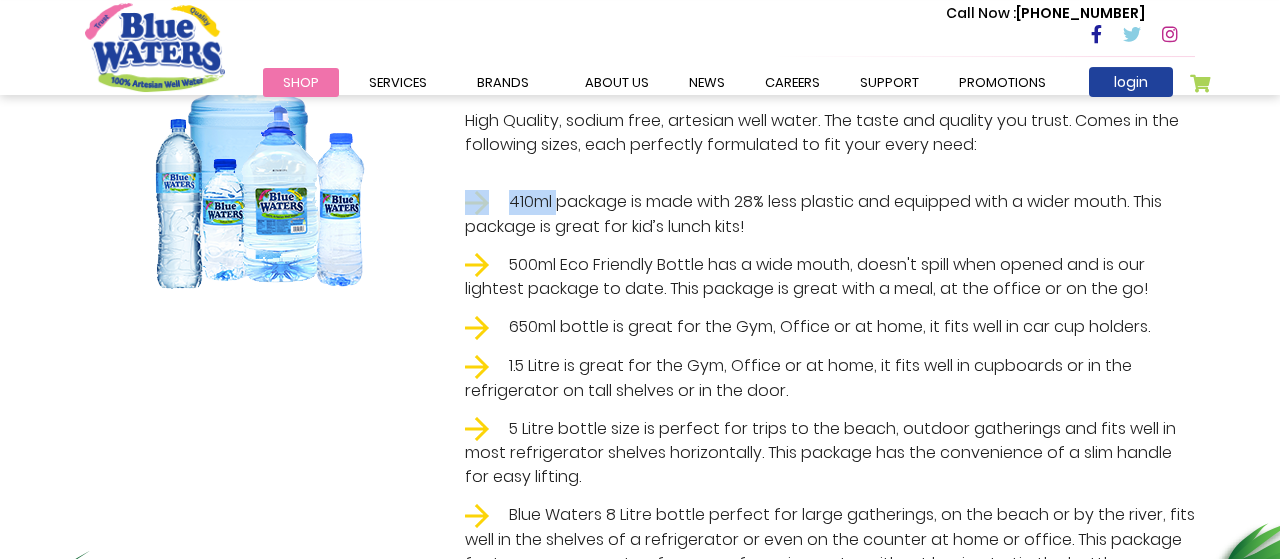 click on "410ml package is made with 28% less plastic and equipped with a wider mouth. This package is great for kid’s lunch kits!" at bounding box center (830, 214) 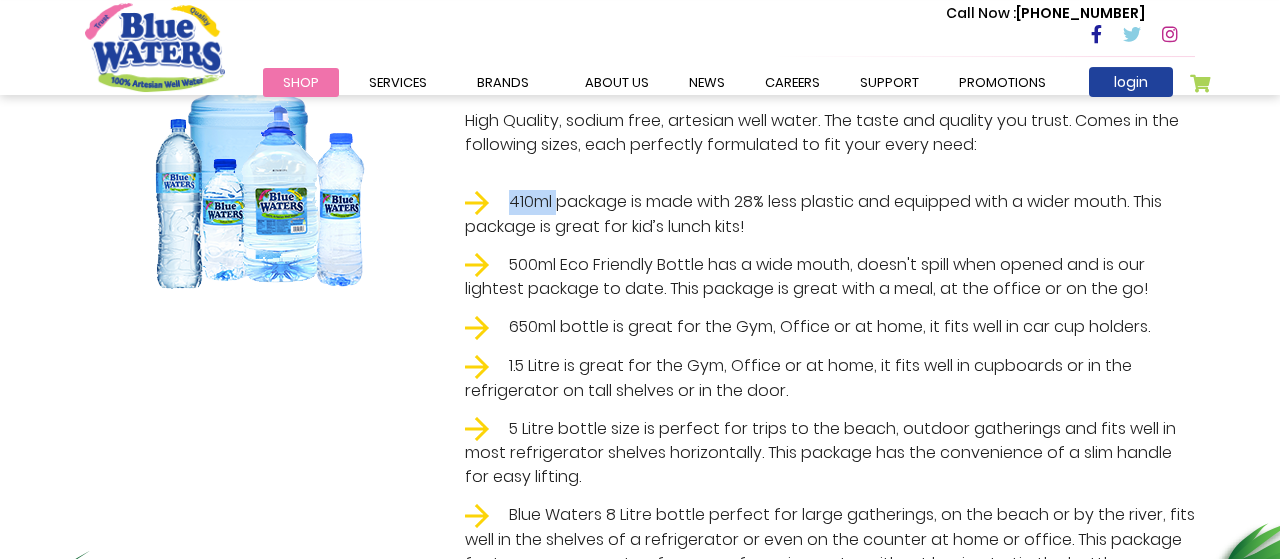 drag, startPoint x: 509, startPoint y: 201, endPoint x: 561, endPoint y: 204, distance: 52.086468 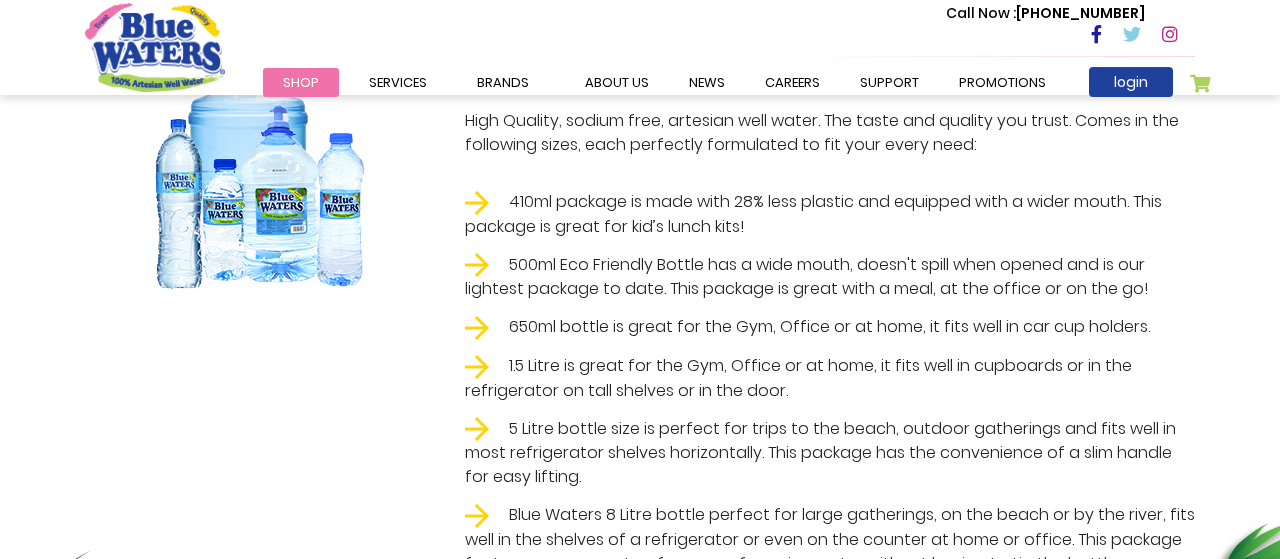 click on "650ml bottle is great for the Gym, Office or at home, it fits well in car cup holders." at bounding box center (830, 327) 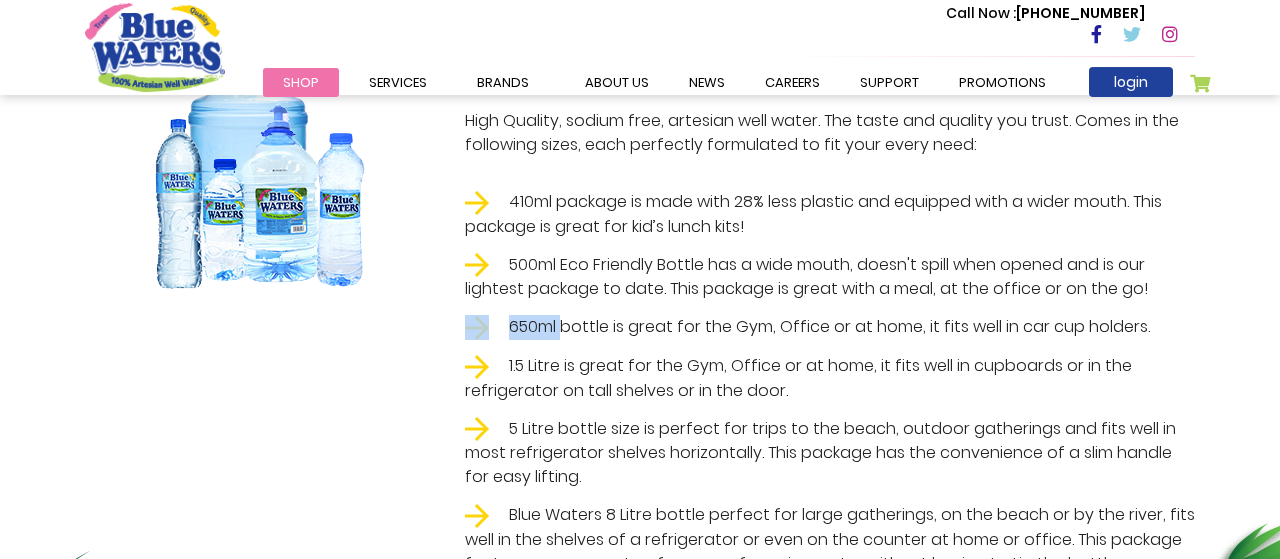 click on "650ml bottle is great for the Gym, Office or at home, it fits well in car cup holders." at bounding box center (830, 327) 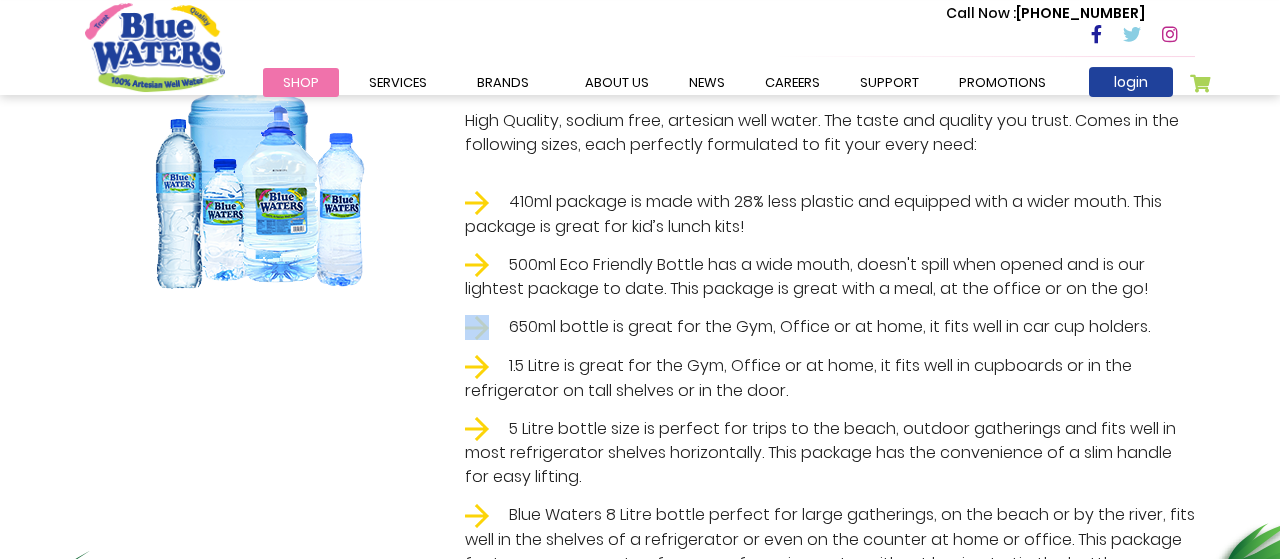 click on "650ml bottle is great for the Gym, Office or at home, it fits well in car cup holders." at bounding box center [830, 327] 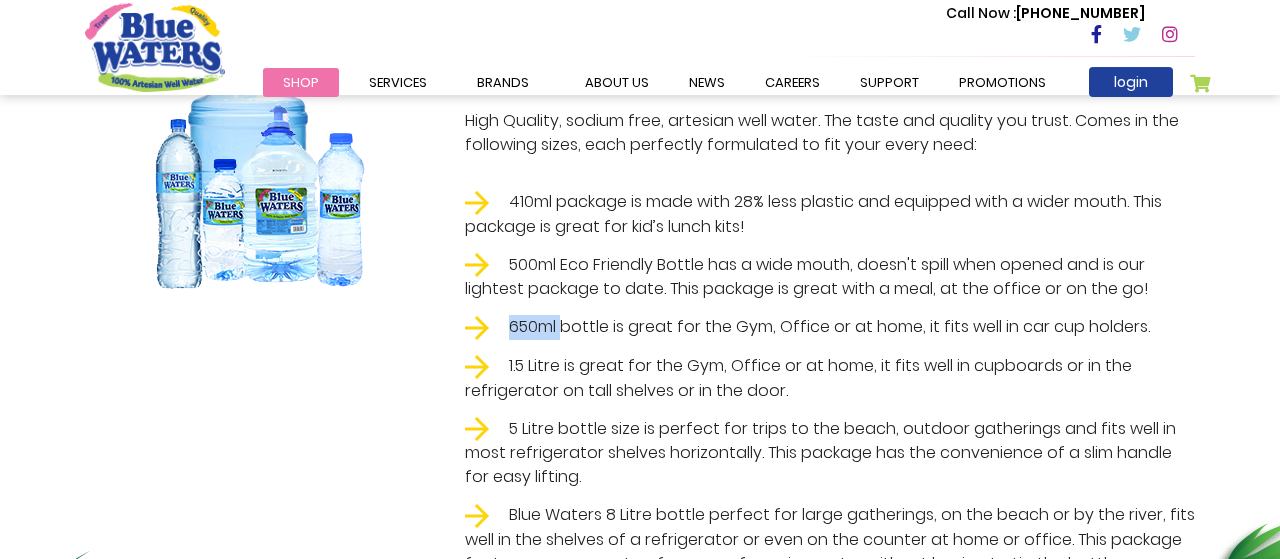 drag, startPoint x: 513, startPoint y: 322, endPoint x: 561, endPoint y: 322, distance: 48 